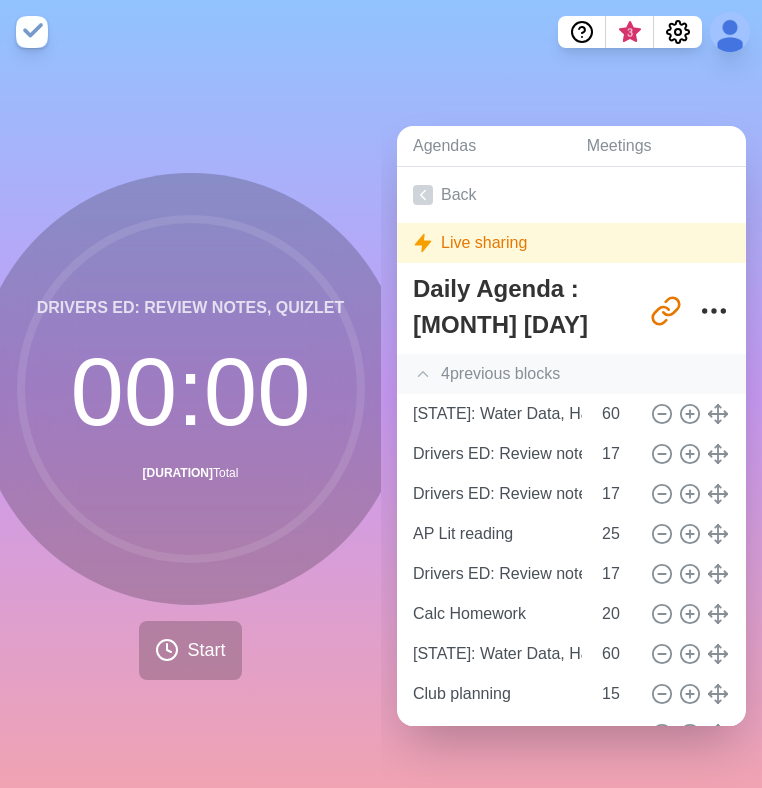 scroll, scrollTop: 0, scrollLeft: 0, axis: both 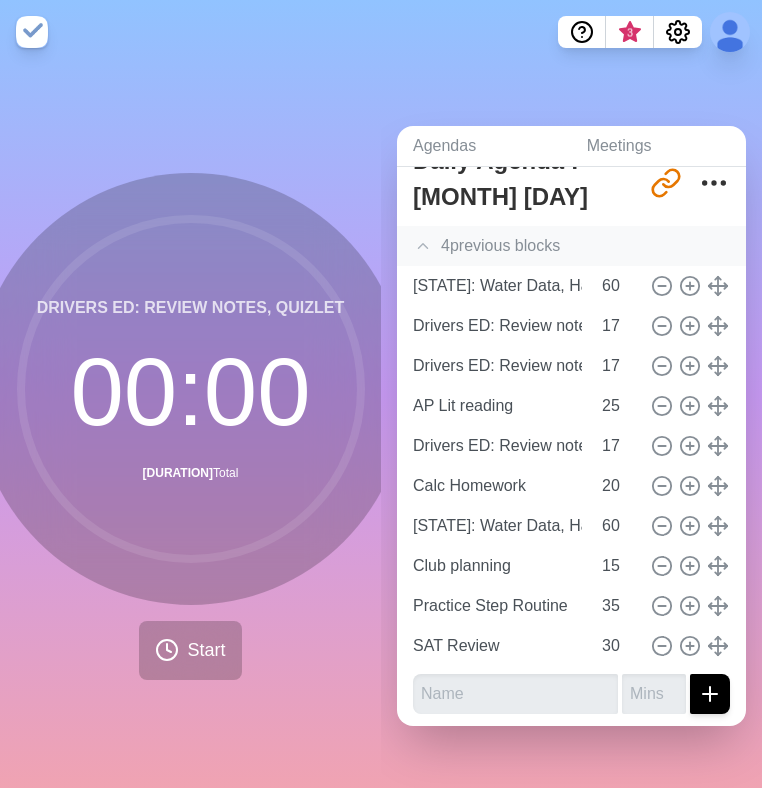 click on "[NUMBER] previous block
s" at bounding box center [571, 246] 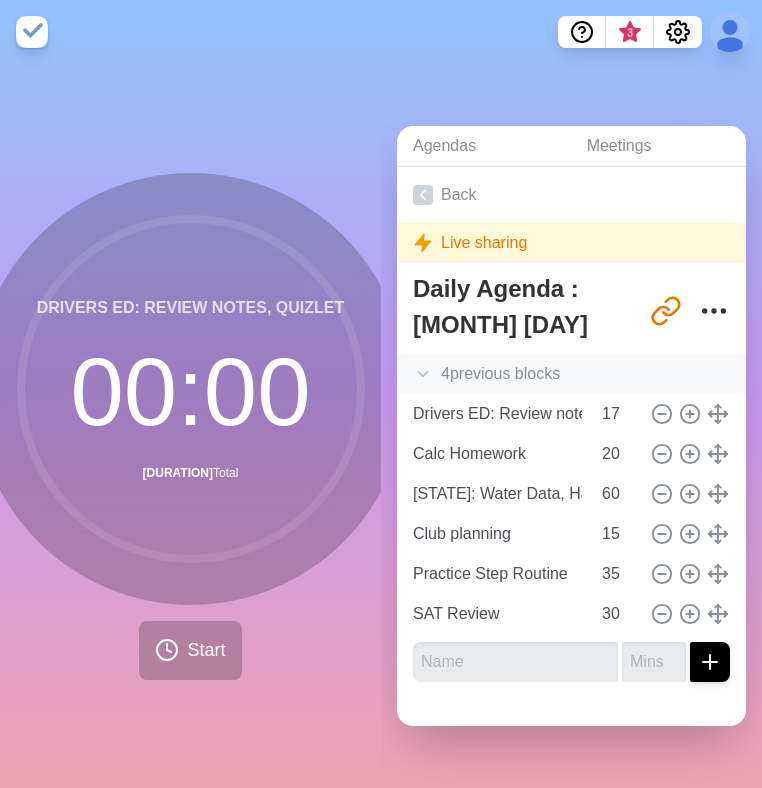 scroll, scrollTop: 0, scrollLeft: 0, axis: both 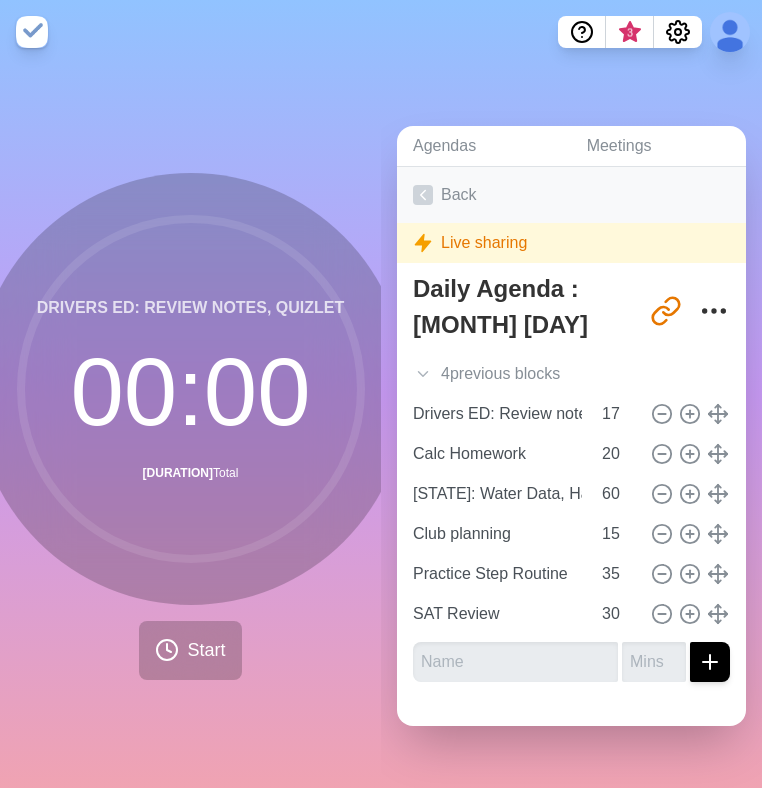click on "Back" at bounding box center [571, 195] 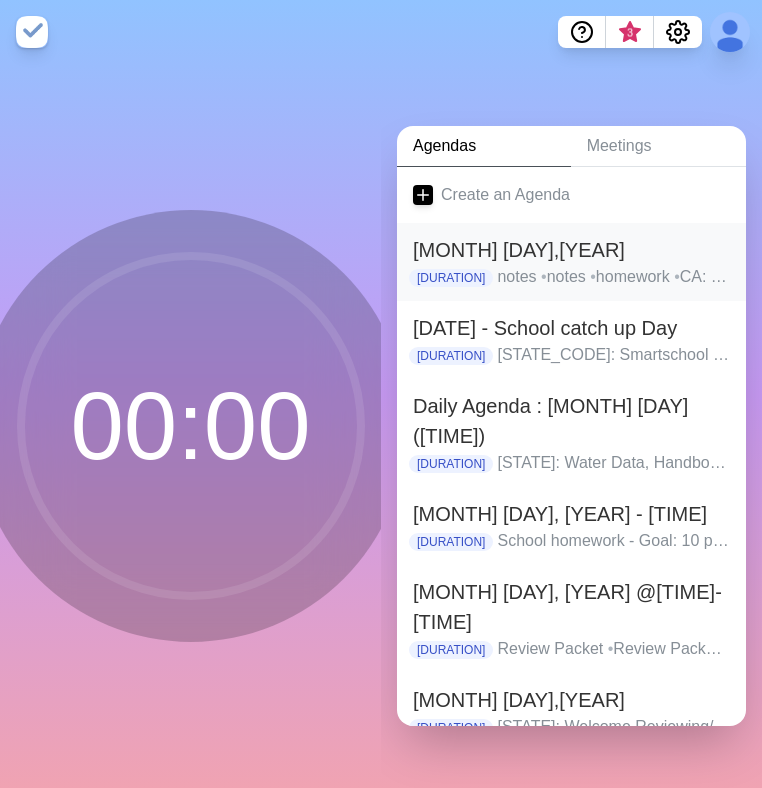 click on "[MONTH] [DAY],[YEAR]" at bounding box center (571, 250) 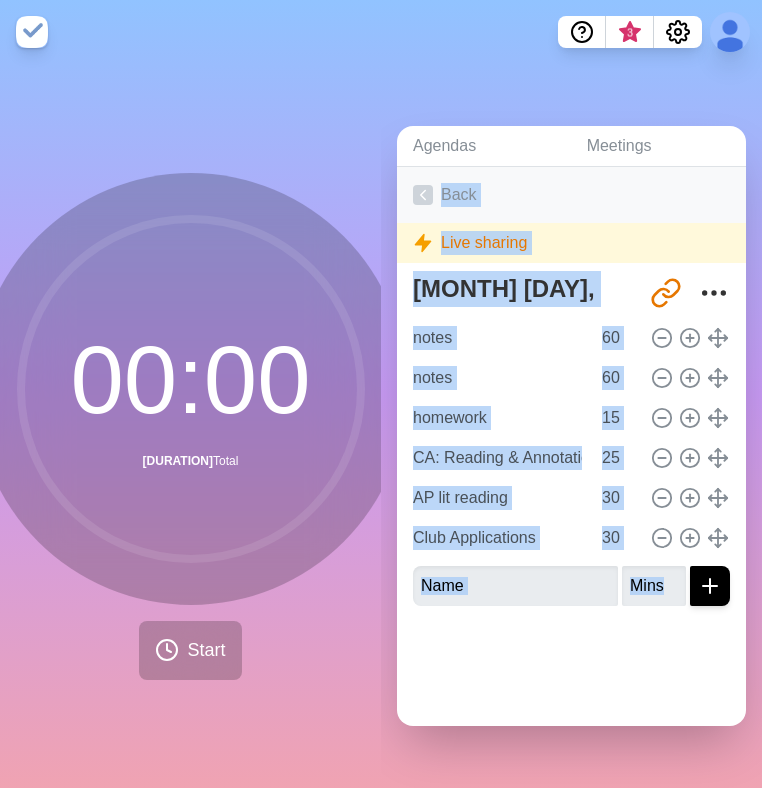 click on "Back" at bounding box center (571, 195) 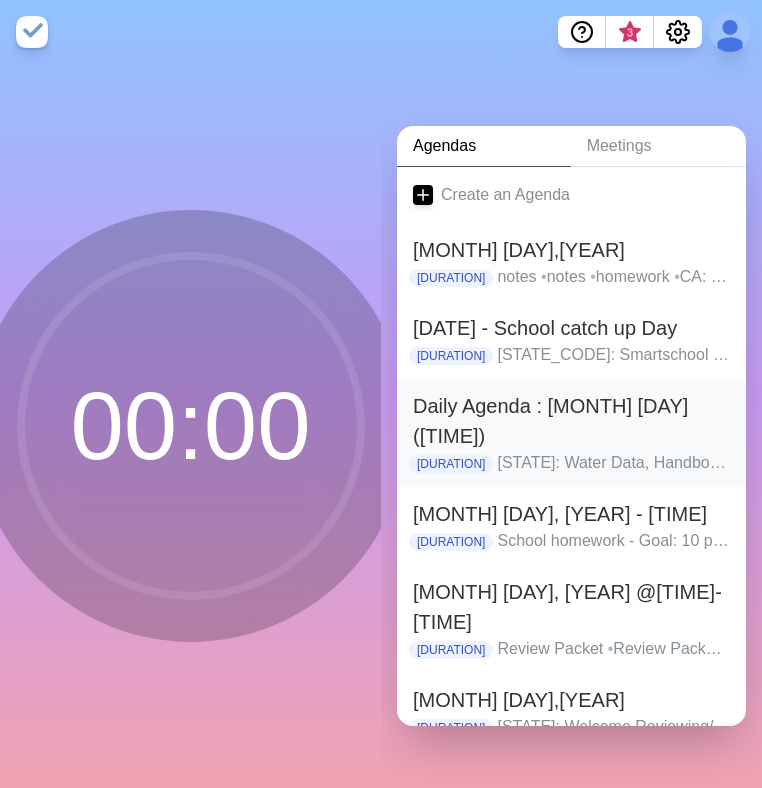 click on "Daily Agenda : [MONTH] [DAY] ([TIME])" at bounding box center (571, 421) 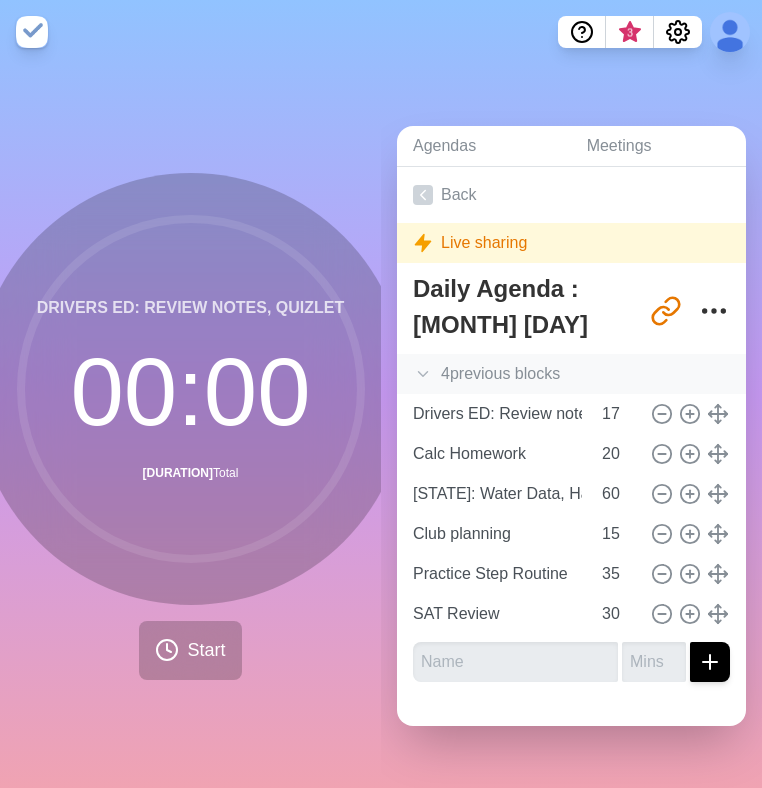 click on "[NUMBER] previous block
s" at bounding box center [571, 374] 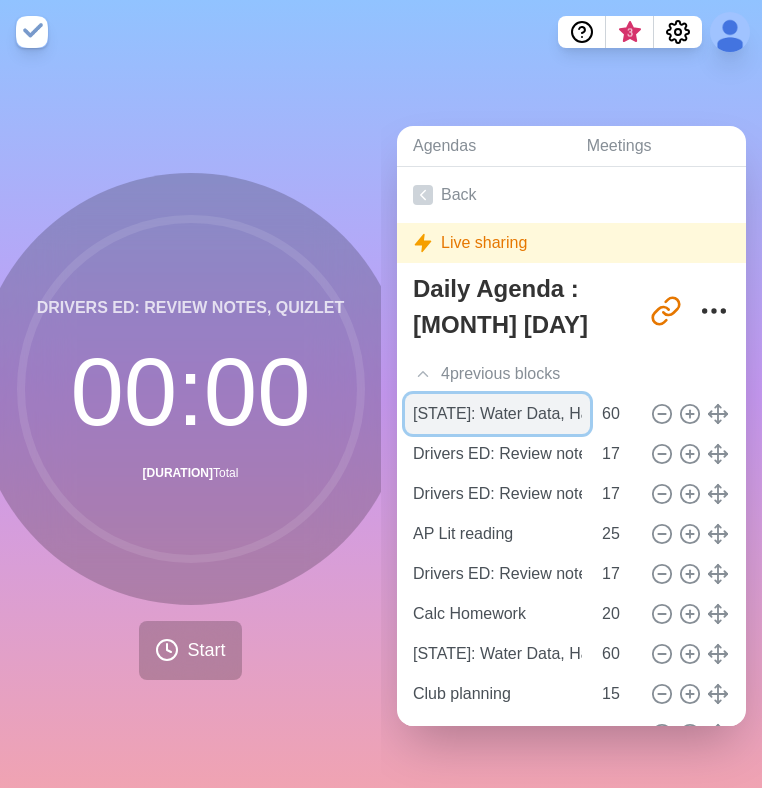 click on "[STATE]: Water Data, Handbook, Presentation" at bounding box center (497, 414) 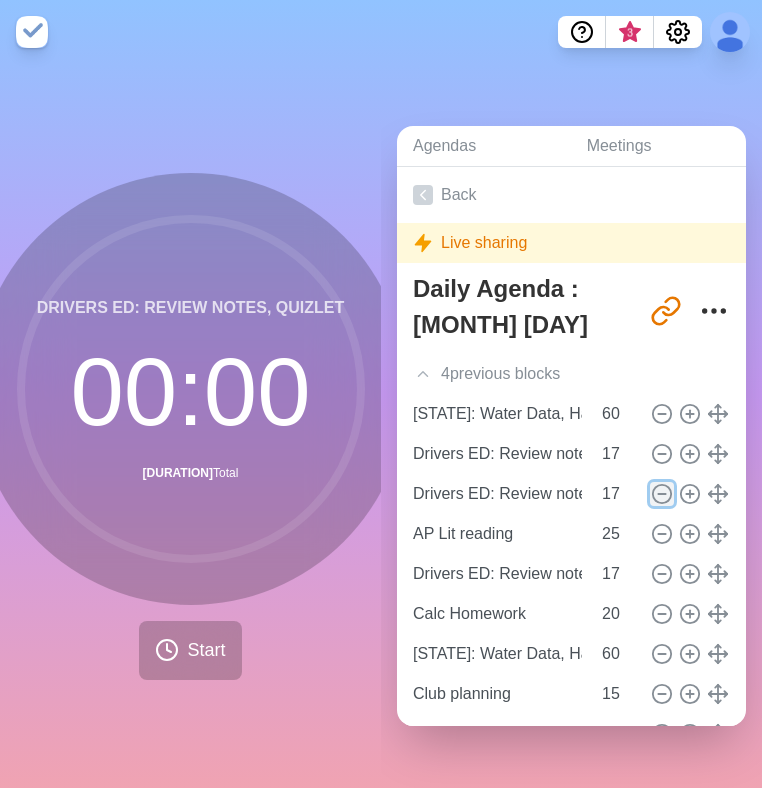 click 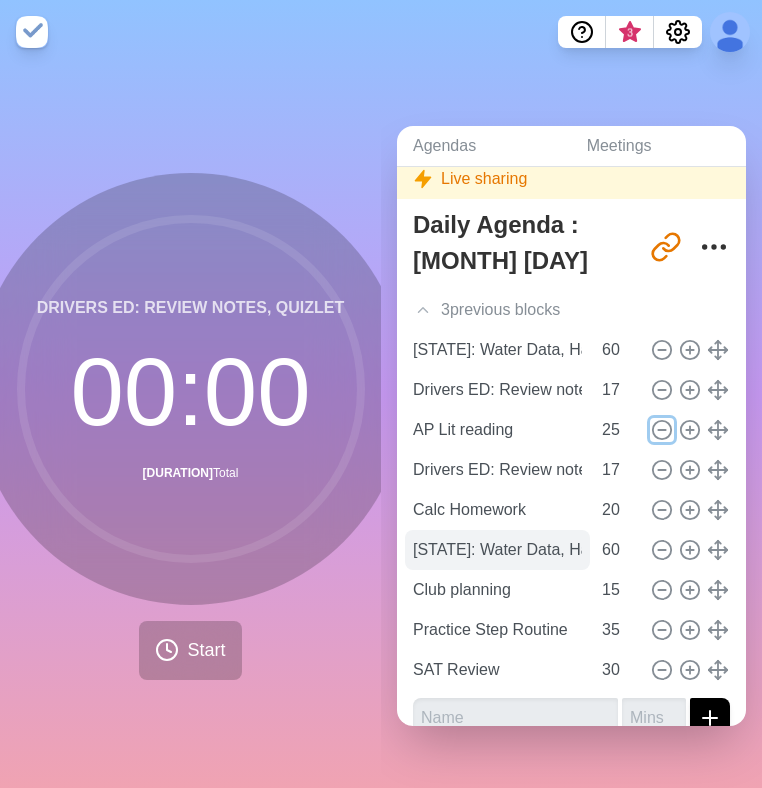scroll, scrollTop: 91, scrollLeft: 0, axis: vertical 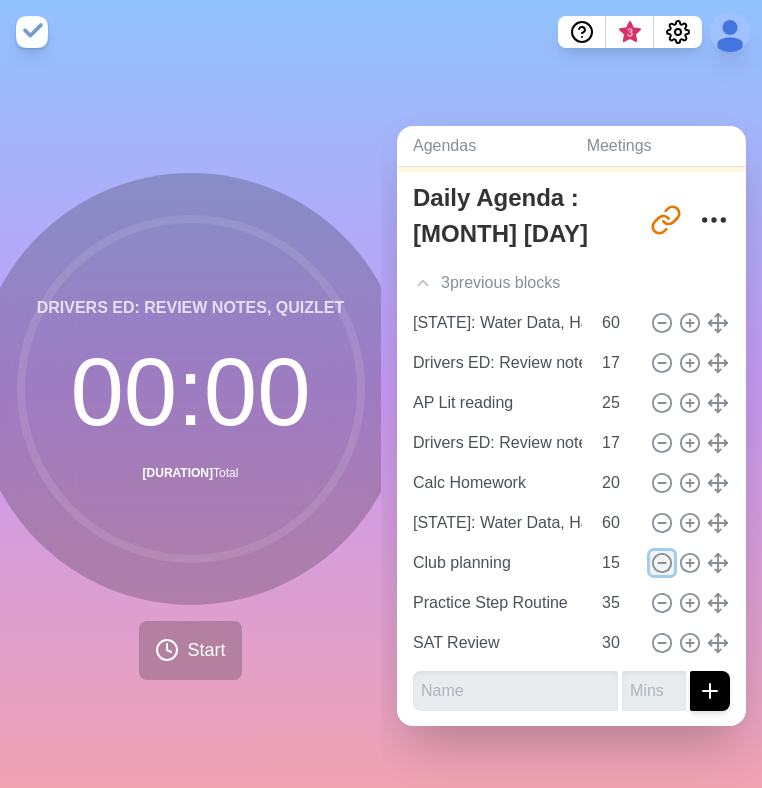 click 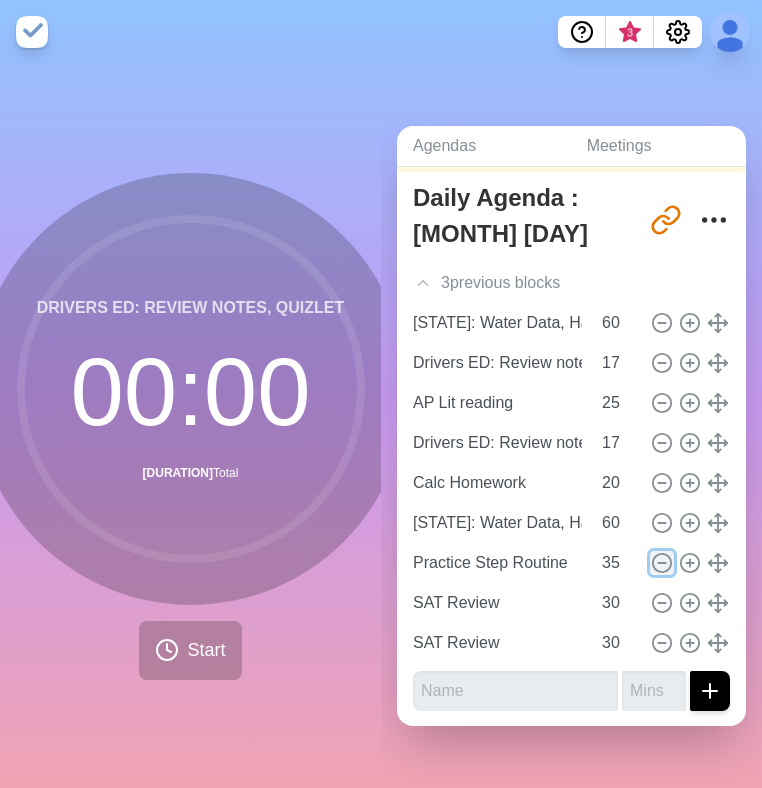 scroll, scrollTop: 51, scrollLeft: 0, axis: vertical 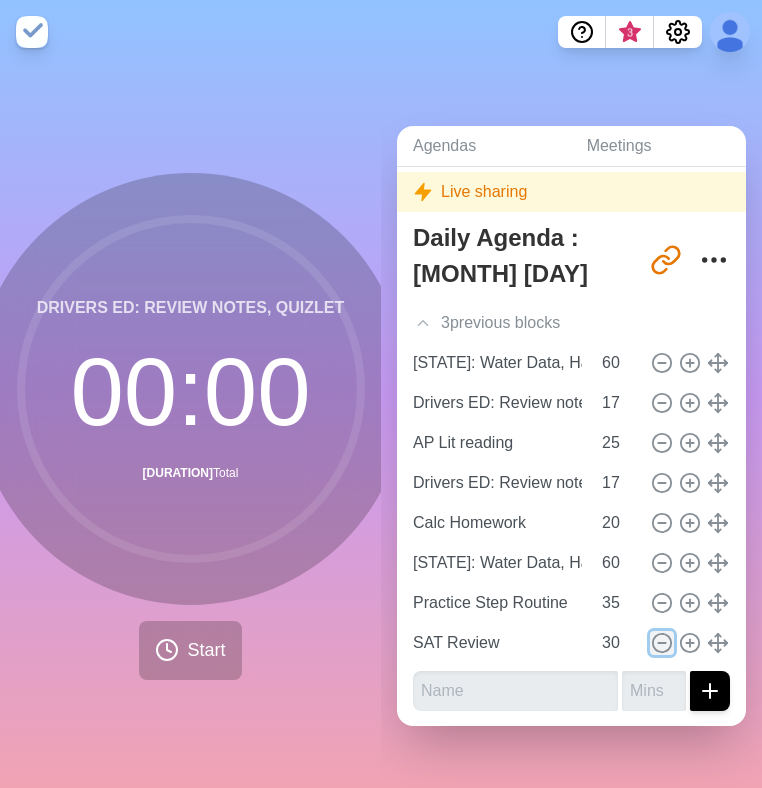 click 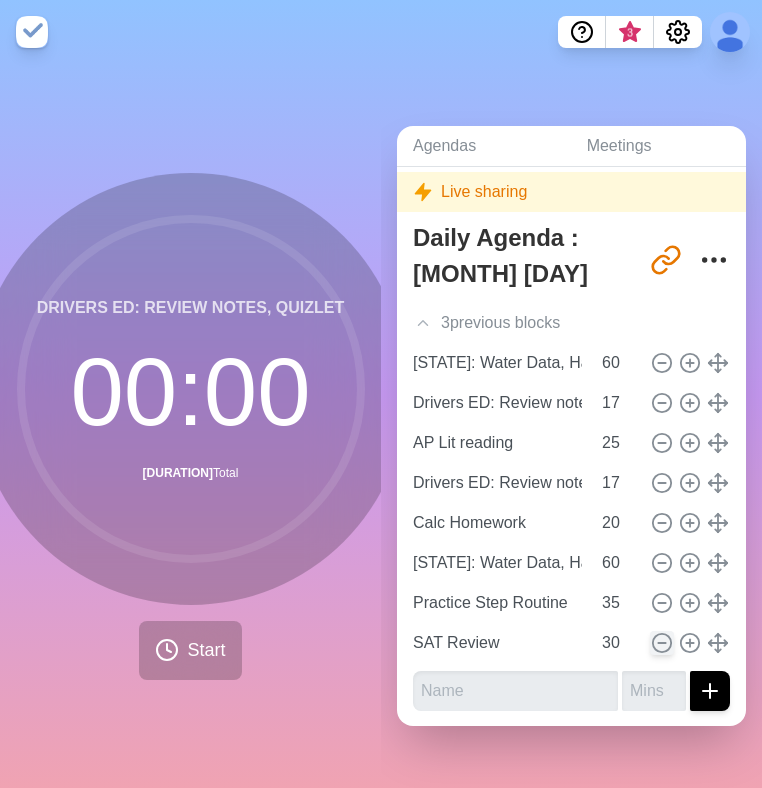 scroll, scrollTop: 11, scrollLeft: 0, axis: vertical 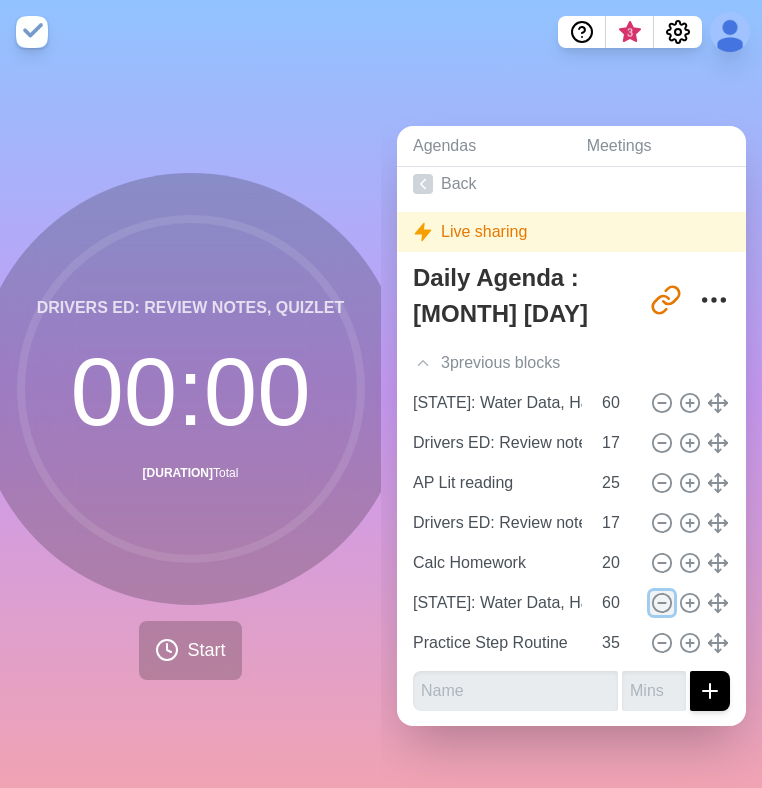 click 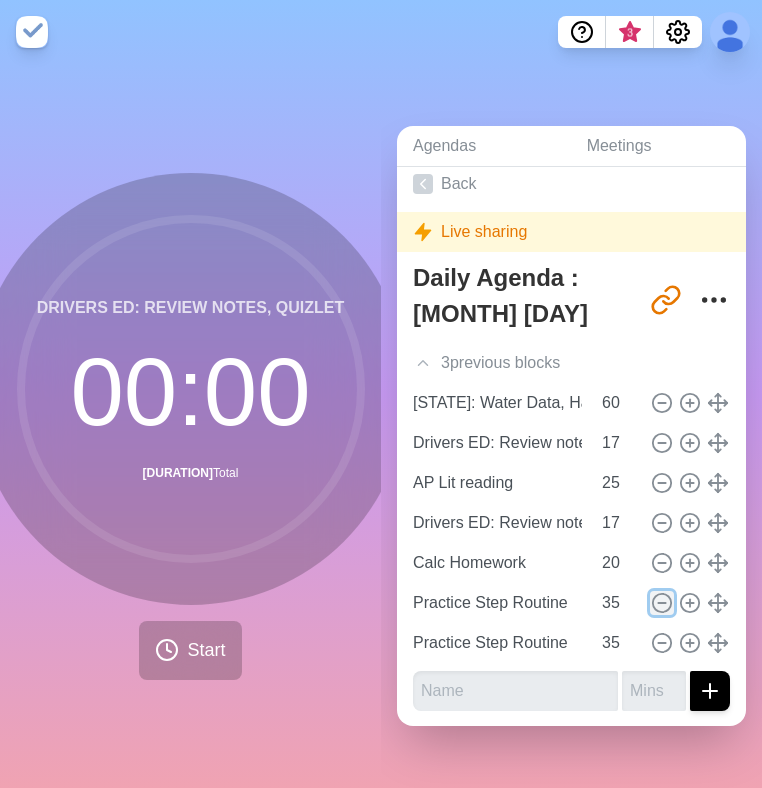 scroll, scrollTop: 0, scrollLeft: 0, axis: both 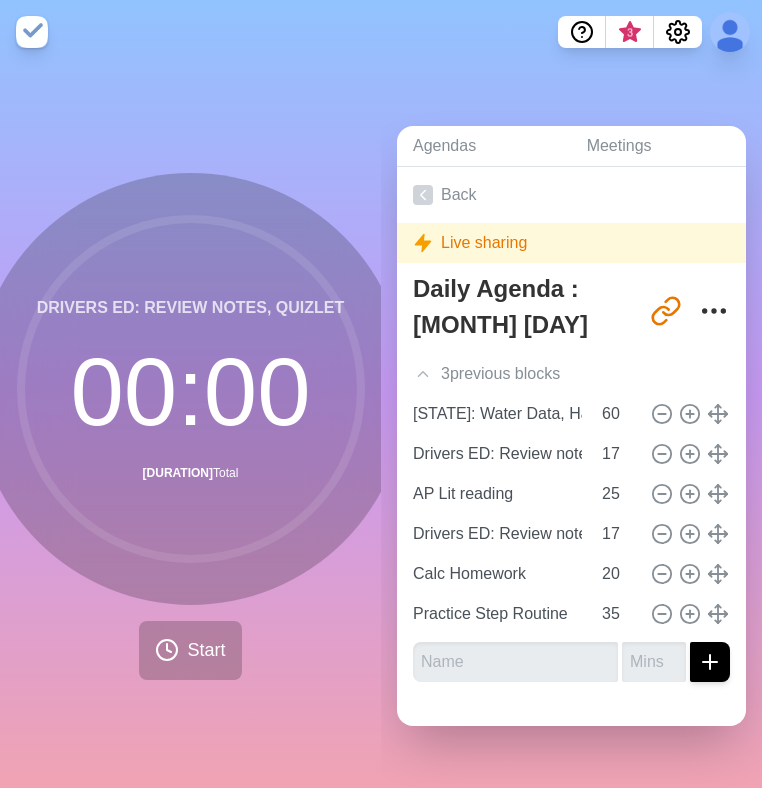 click 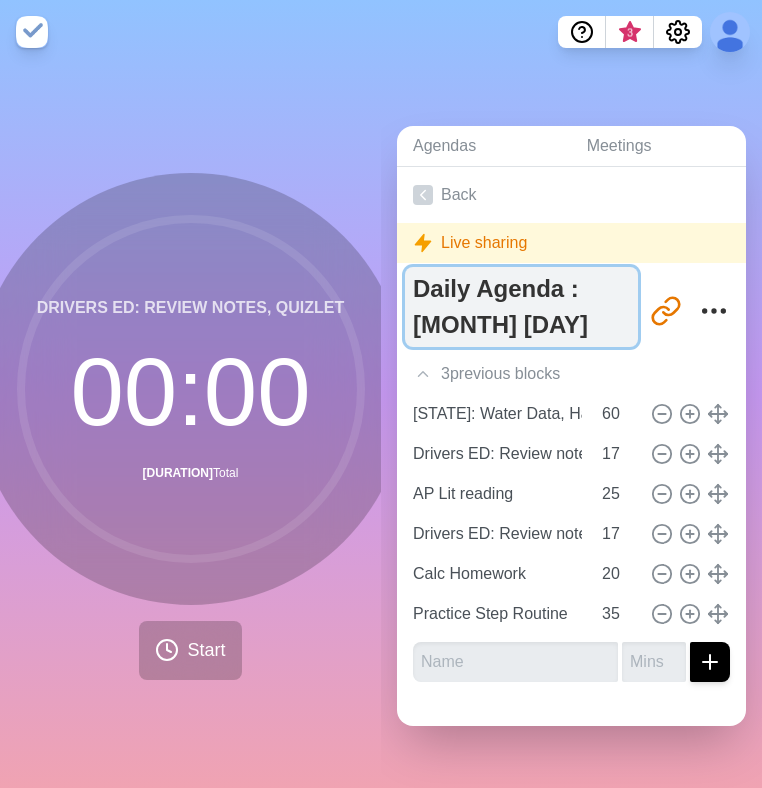 click on "Daily Agenda : [MONTH] [DAY] ([TIME])" at bounding box center (521, 307) 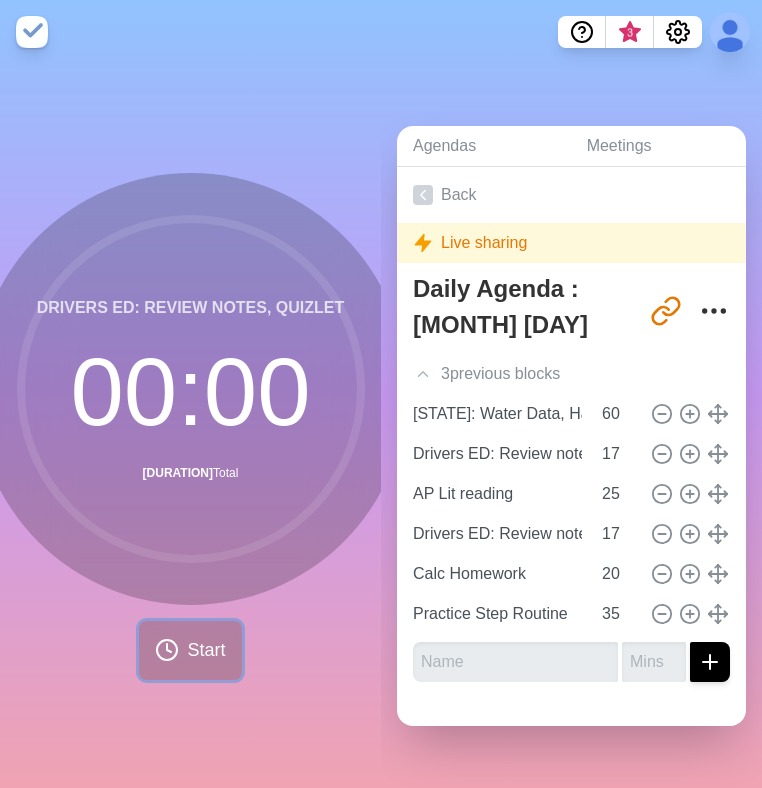 click on "Start" at bounding box center (206, 650) 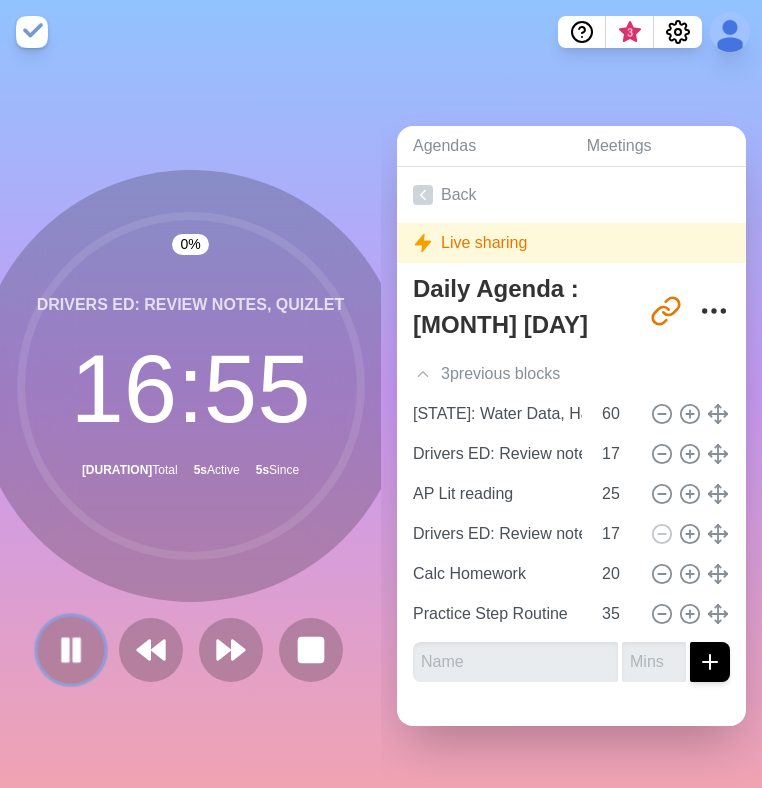 click 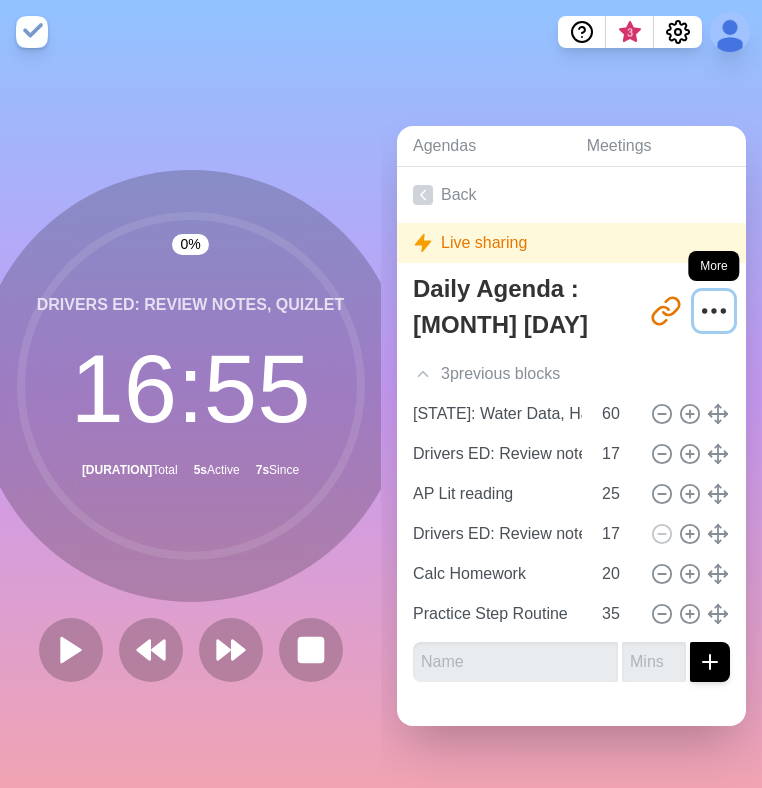 click 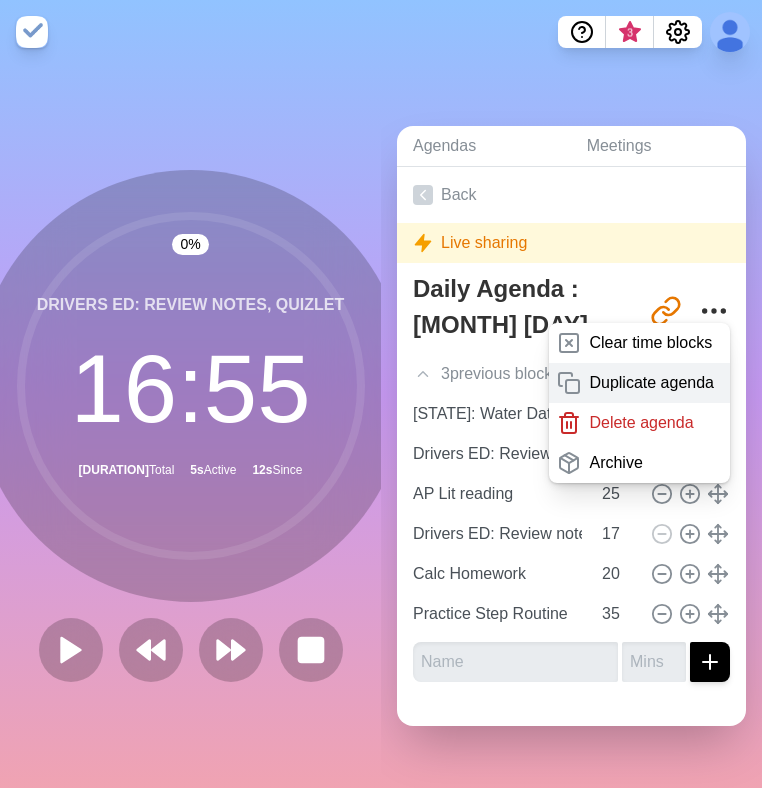 click on "Duplicate agenda" at bounding box center (651, 383) 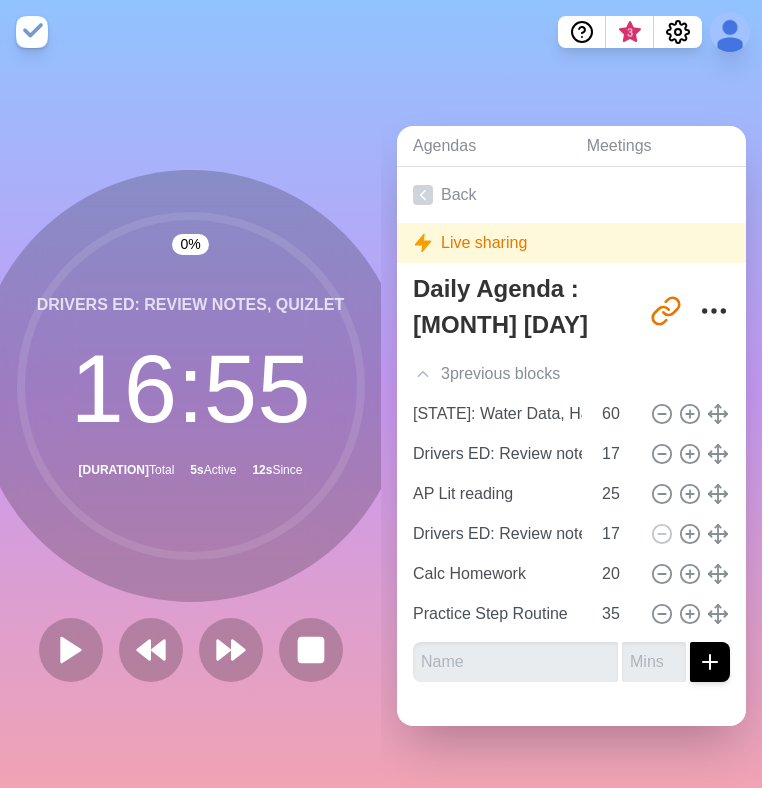 type on "Daily Agenda : [MONTH] [DAY] ([TIME]) copy" 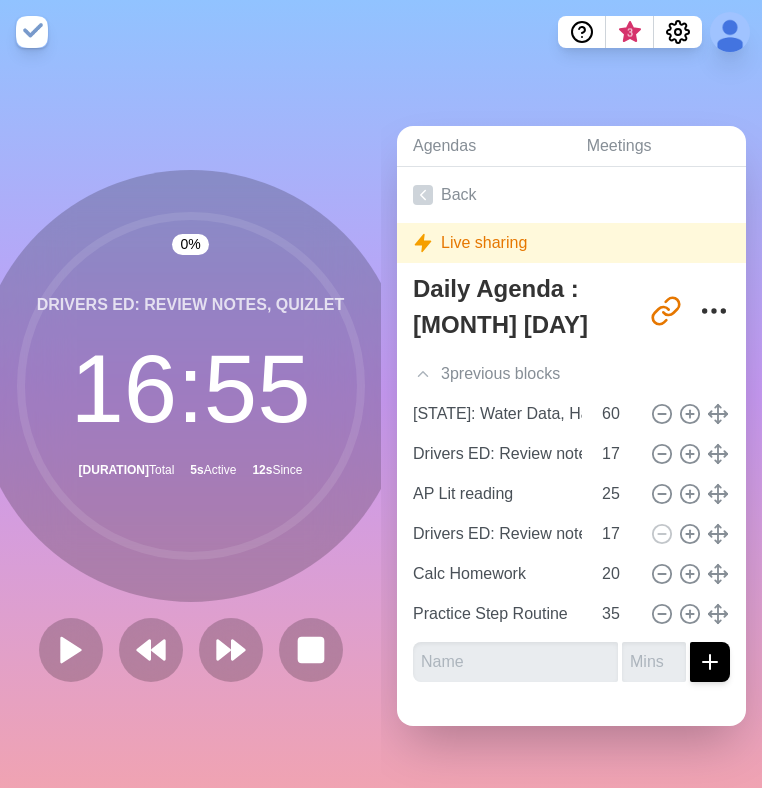 type on "http://timeblocks.co/[URL]" 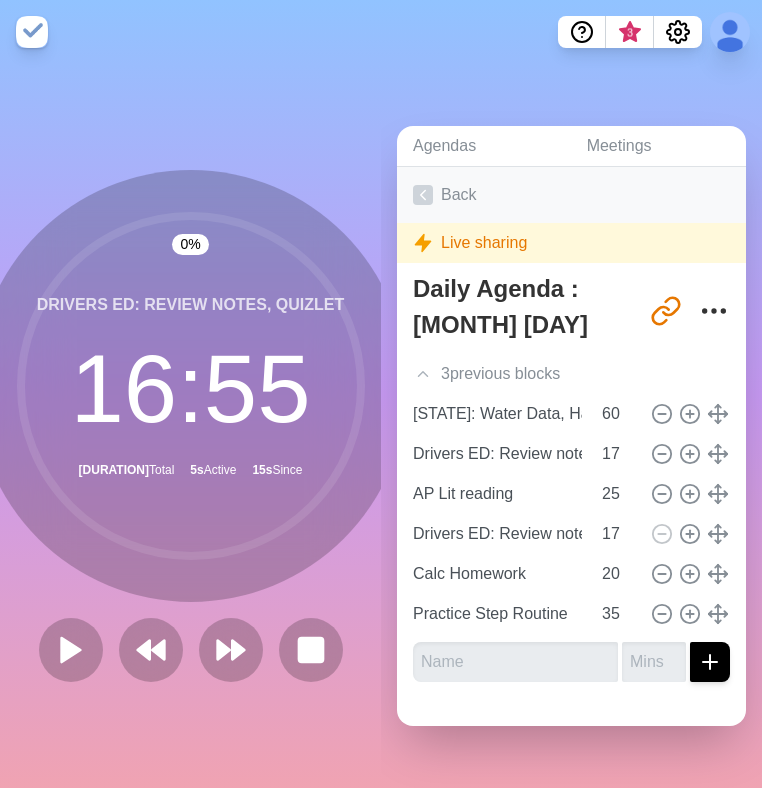 click on "Back" at bounding box center (571, 195) 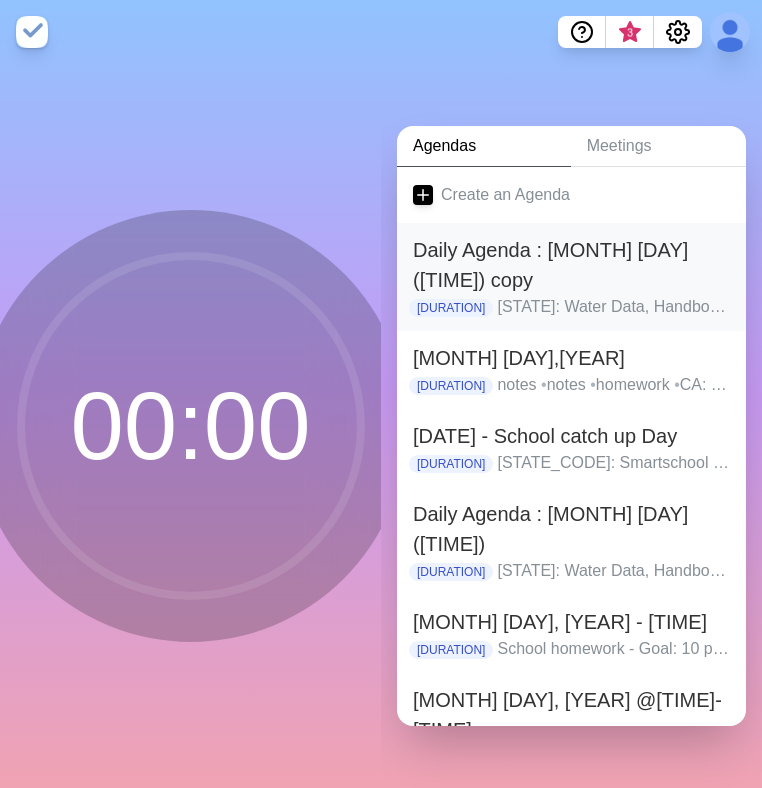 click on "Daily Agenda : [MONTH] [DAY] ([TIME]) copy [DURATION]   CA: Water Data, Handbook, Presentation   • Drivers ED: Review notes, Quizlet   • AP Lit reading    • Drivers ED: Review notes, Quizlet   • Calc Homework   • Practice Step Routine" at bounding box center (571, 277) 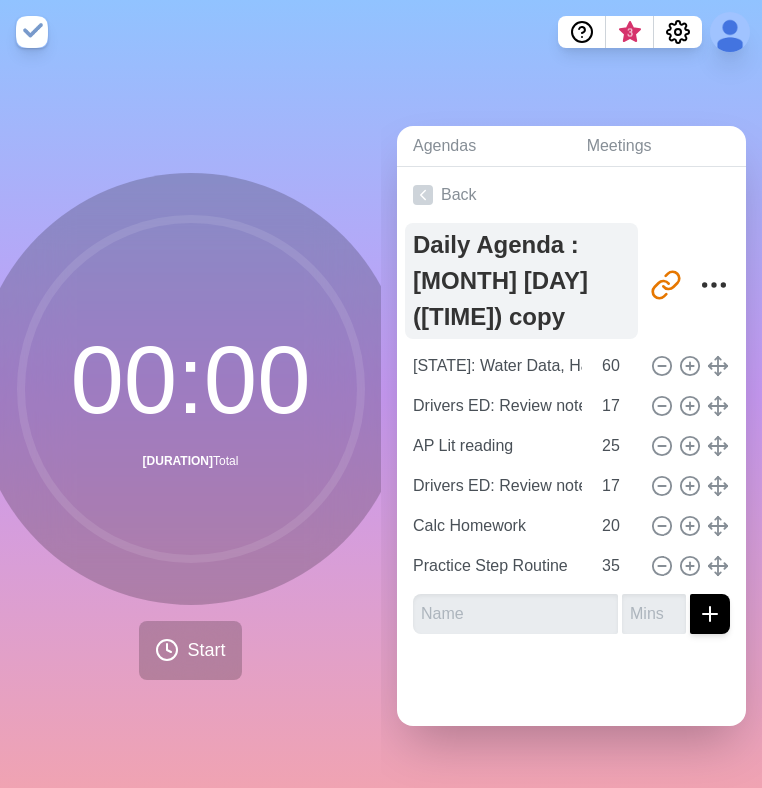 click on "Daily Agenda : [MONTH] [DAY] ([TIME]) copy" at bounding box center (521, 281) 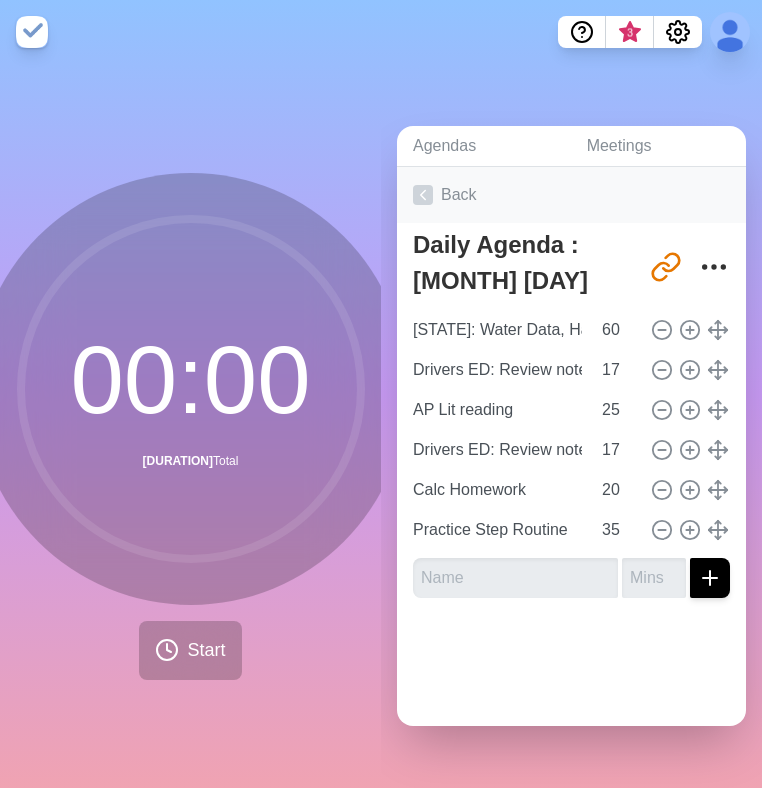type on "Daily Agenda : [MONTH] [DAY] ([TIME])" 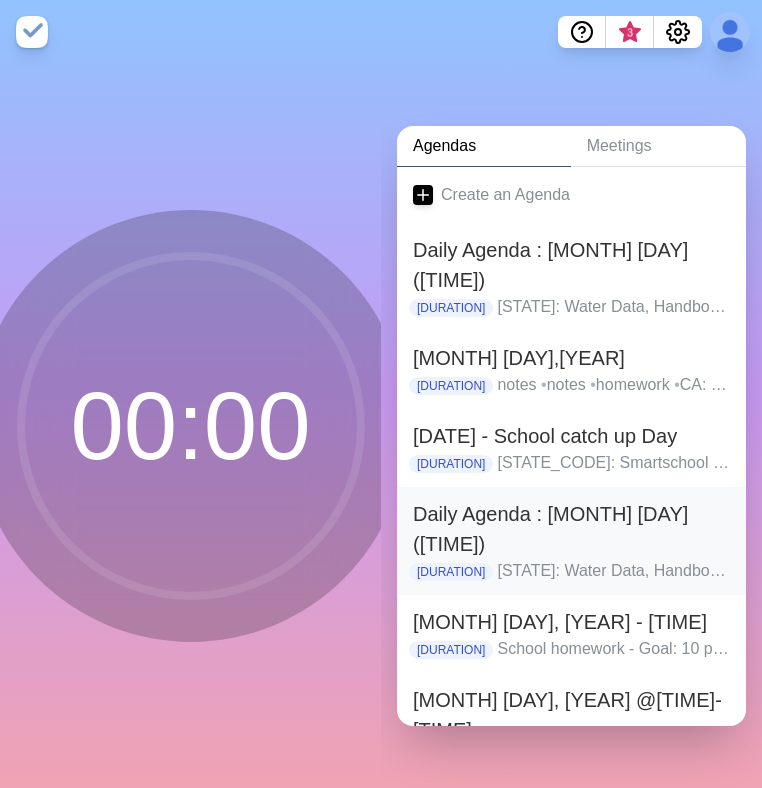 click on "Daily Agenda : [MONTH] [DAY] ([TIME])" at bounding box center [571, 529] 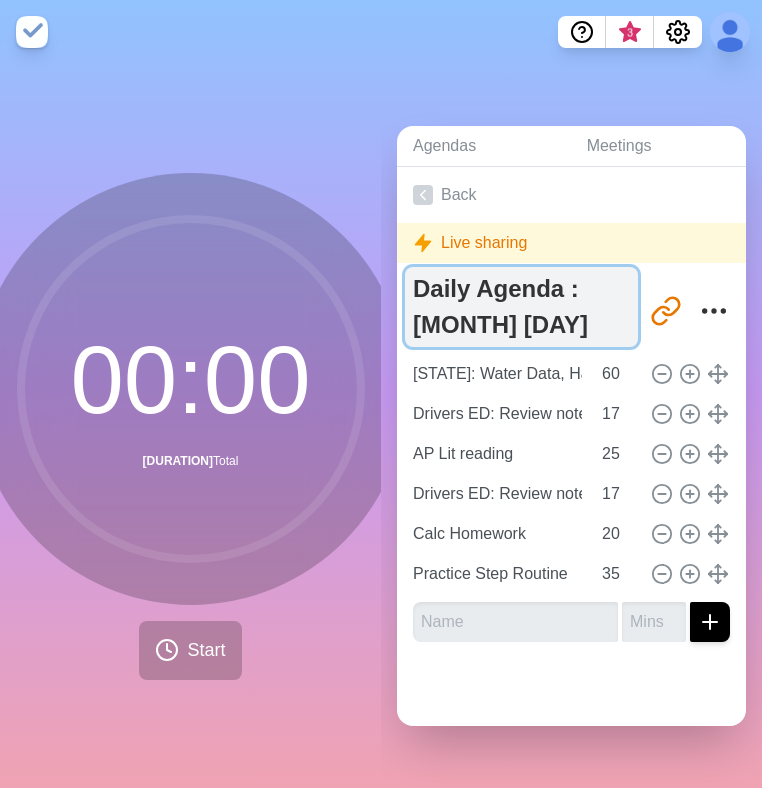 click on "Daily Agenda : [MONTH] [DAY] ([TIME])" at bounding box center (521, 307) 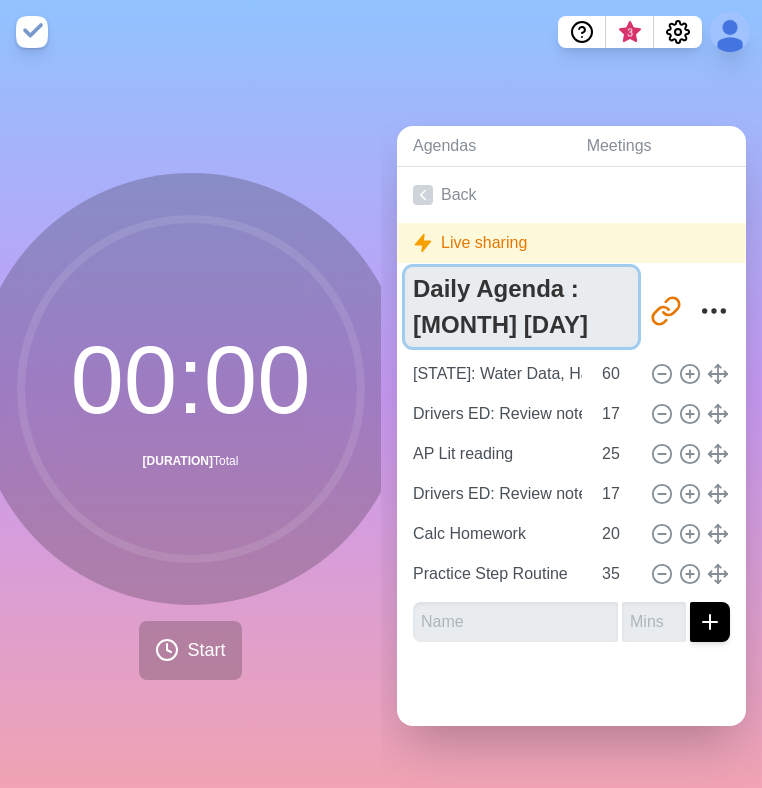 drag, startPoint x: 600, startPoint y: 330, endPoint x: 318, endPoint y: 330, distance: 282 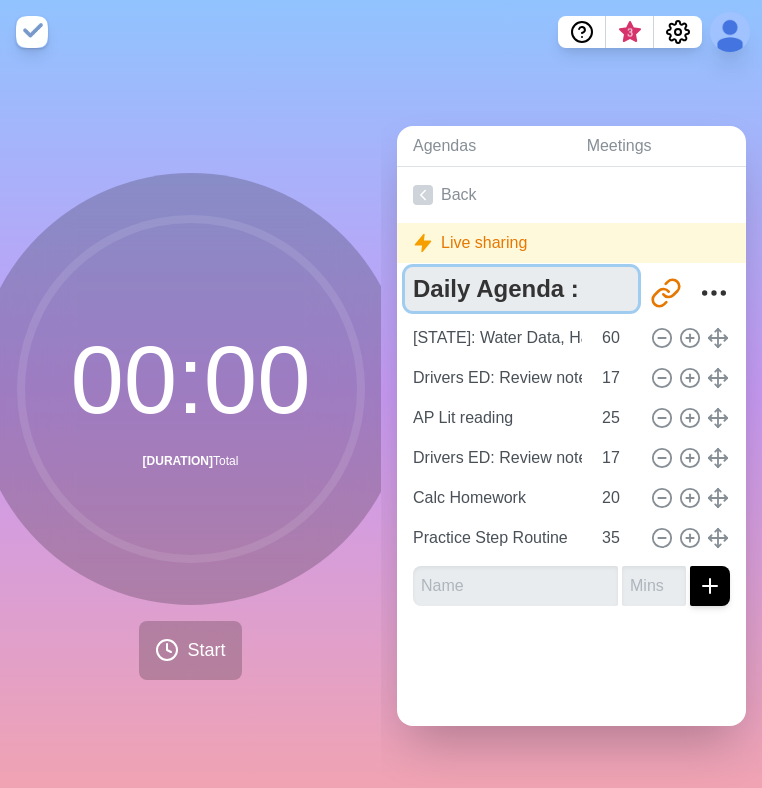 type on "Daily Agenda :" 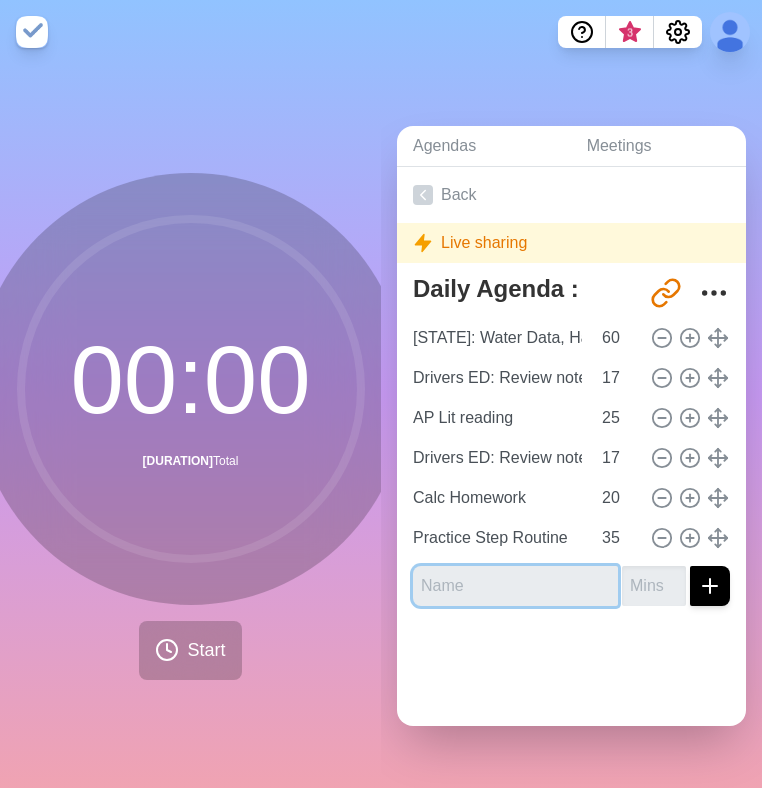 click at bounding box center [515, 586] 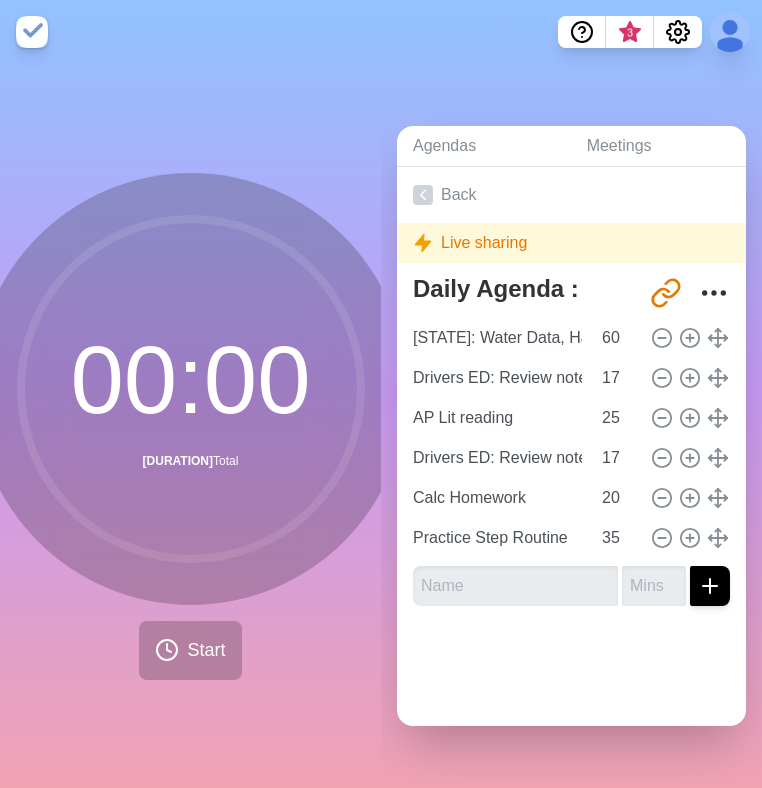 click 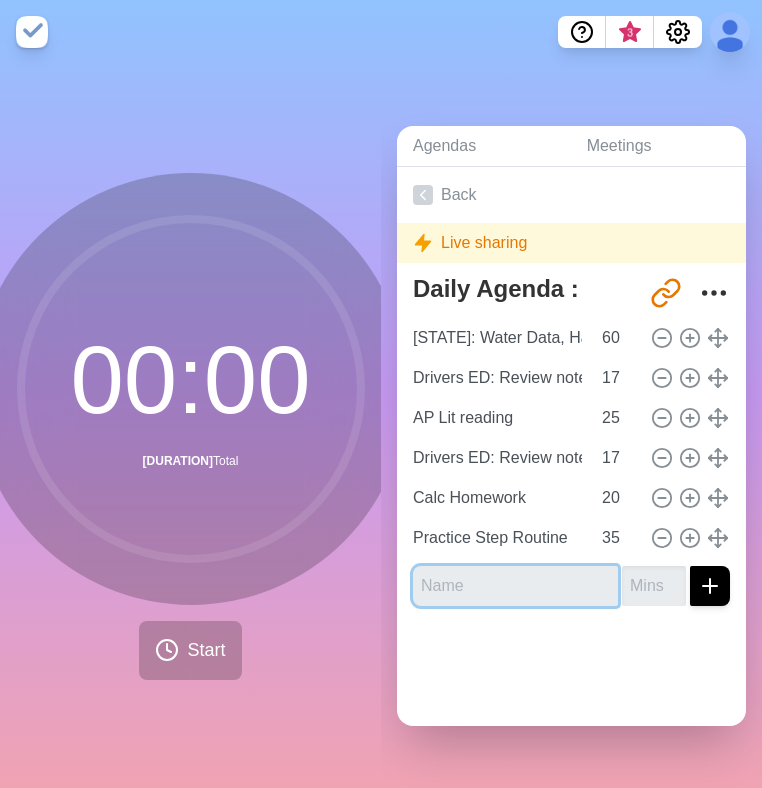 click at bounding box center (515, 586) 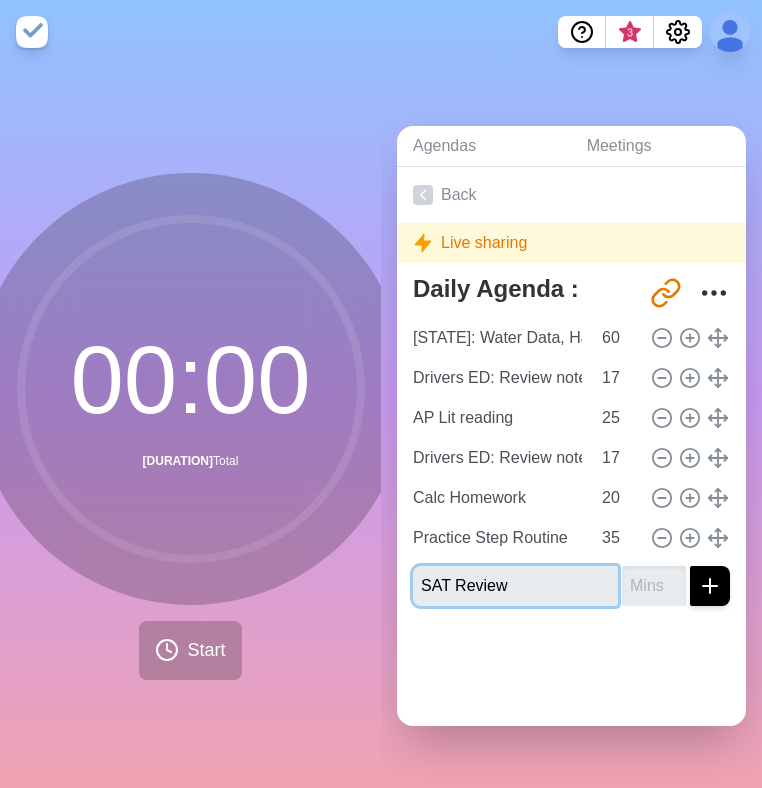 type on "SAT Review" 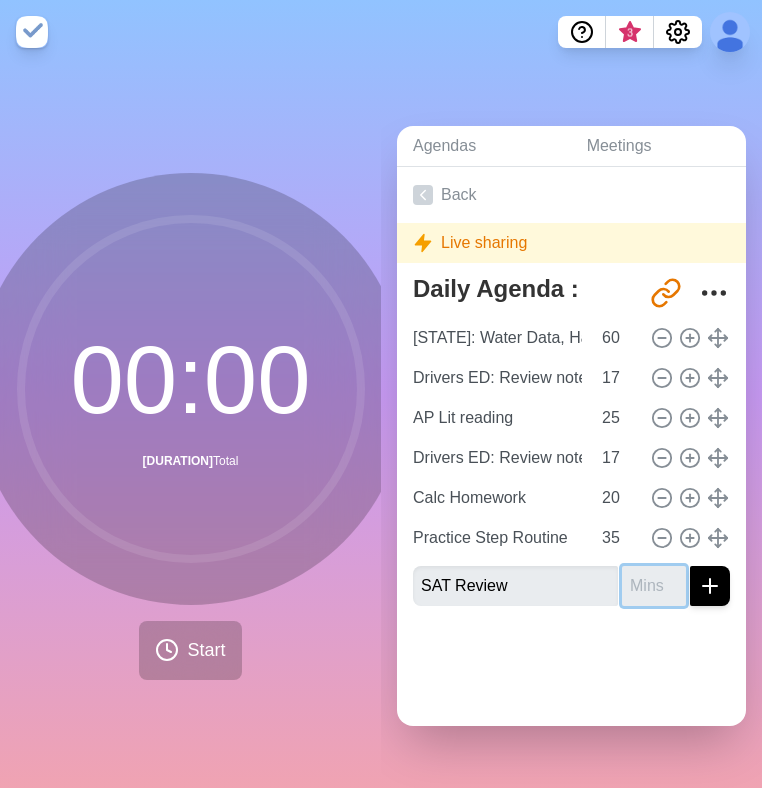 click at bounding box center [654, 586] 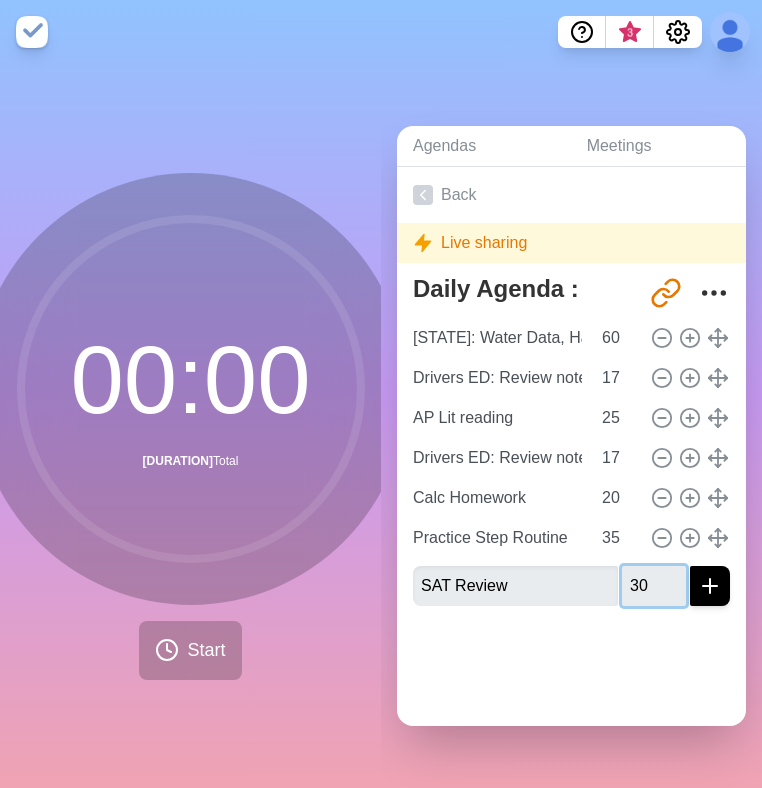 type on "30" 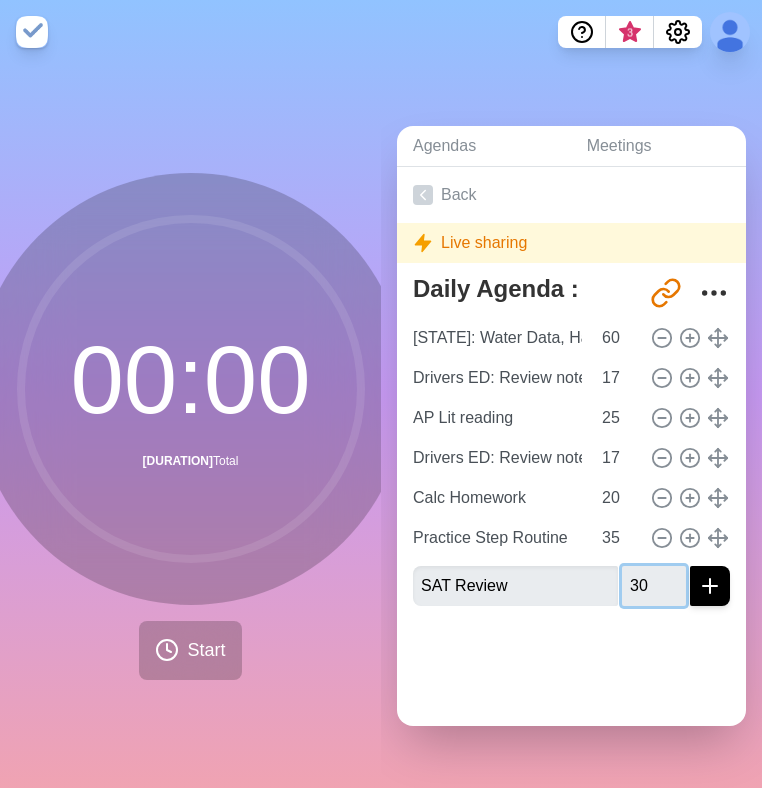 click at bounding box center [710, 586] 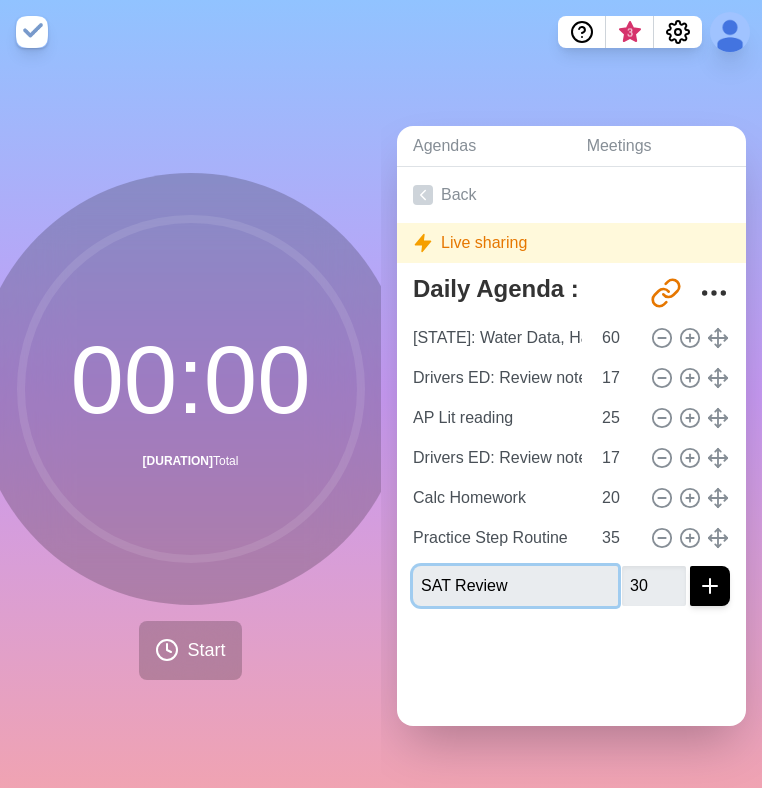 type 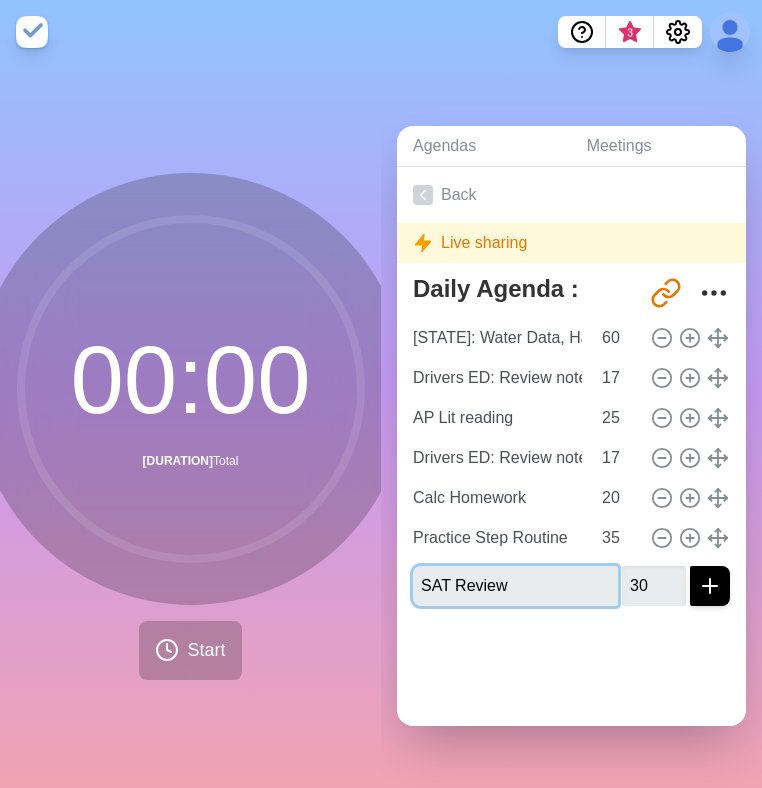 type 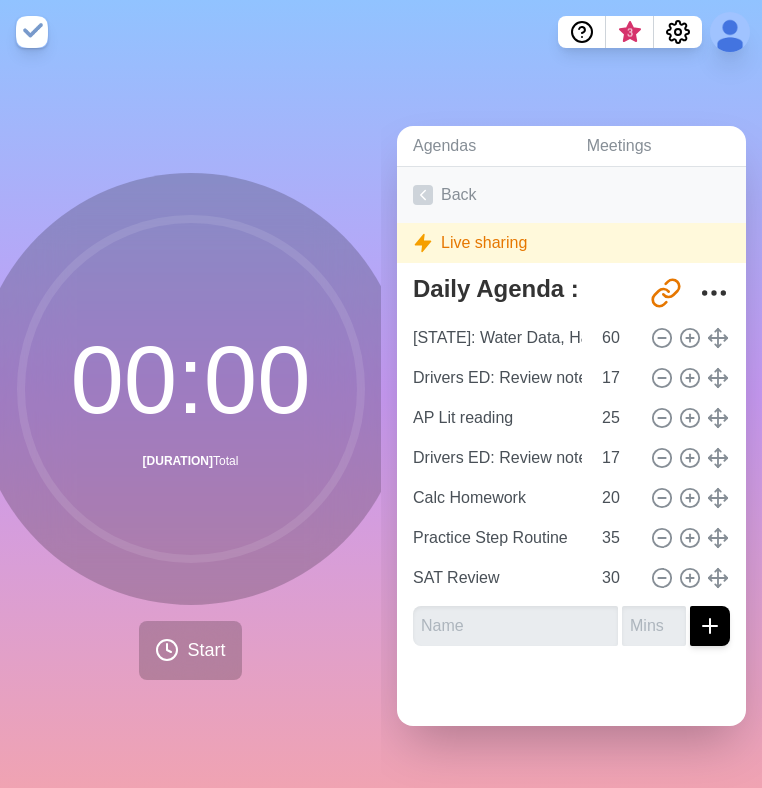 click 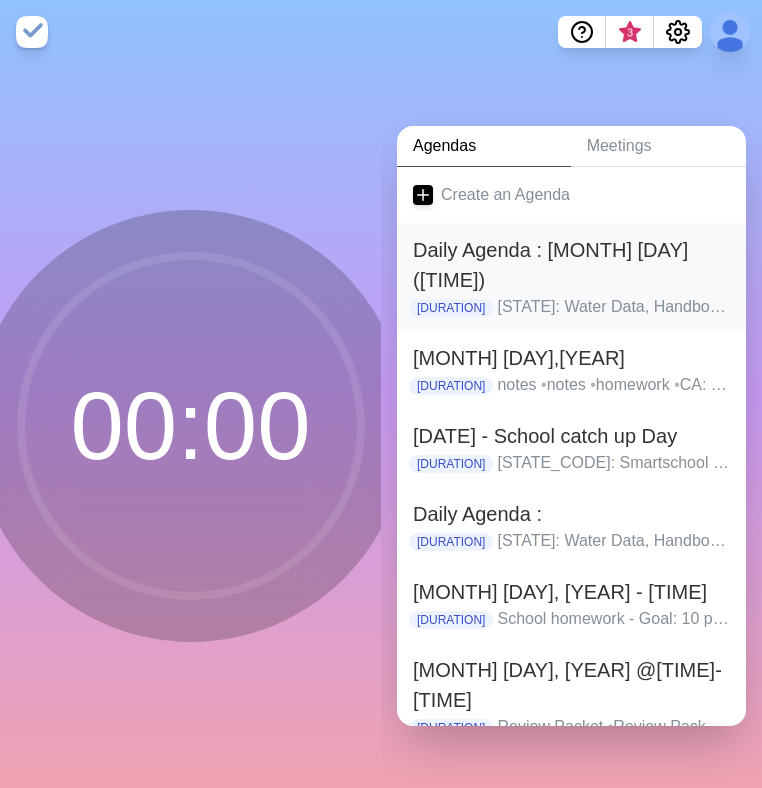 click on "CA: Water Data, Handbook, Presentation   •  Drivers ED: Review notes, Quizlet   •  AP Lit reading    •  Drivers ED: Review notes, Quizlet   •  Calc Homework   •  Practice Step Routine   •  SAT Review" at bounding box center (613, 307) 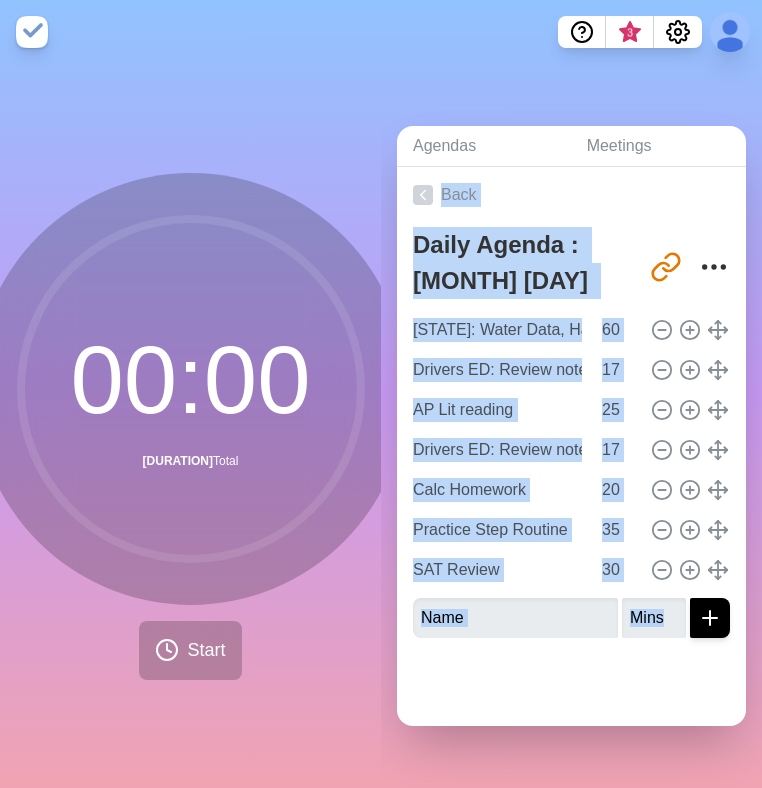 click on "Daily Agenda : [DATE] ([TIME])   http://timeblocks.co/VUrYtHxLxOO2swCfKP5M" at bounding box center (571, 266) 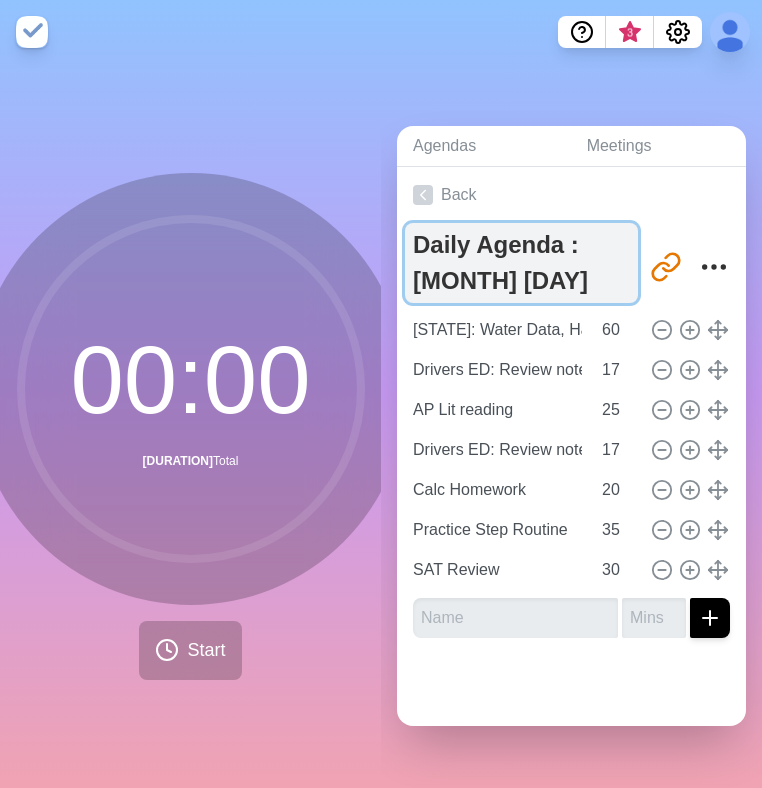 click on "Daily Agenda : [MONTH] [DAY] ([TIME])" at bounding box center [521, 263] 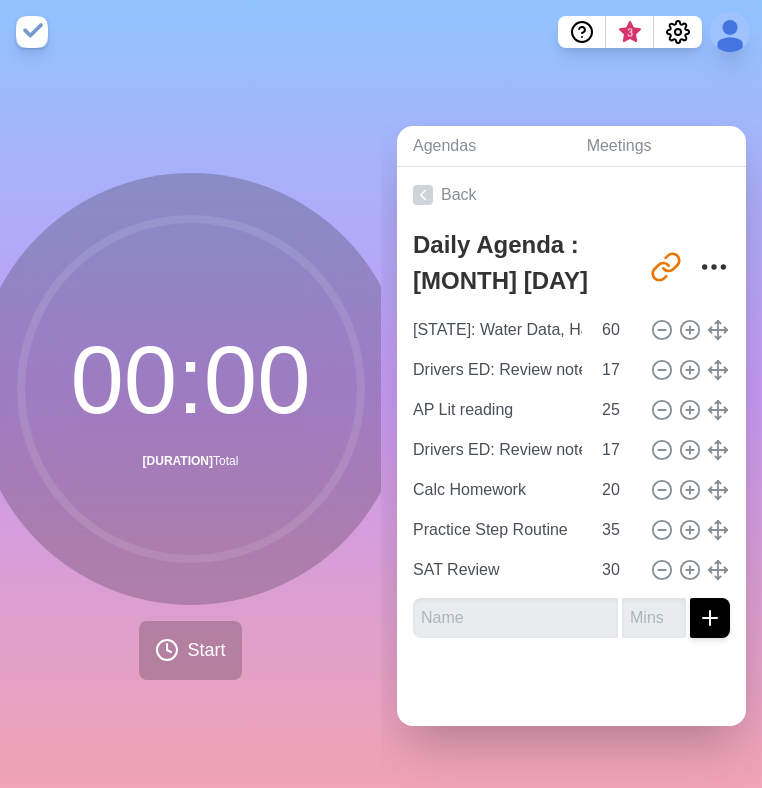 click on "[TIME] [DURATION]
Total" at bounding box center [191, 389] 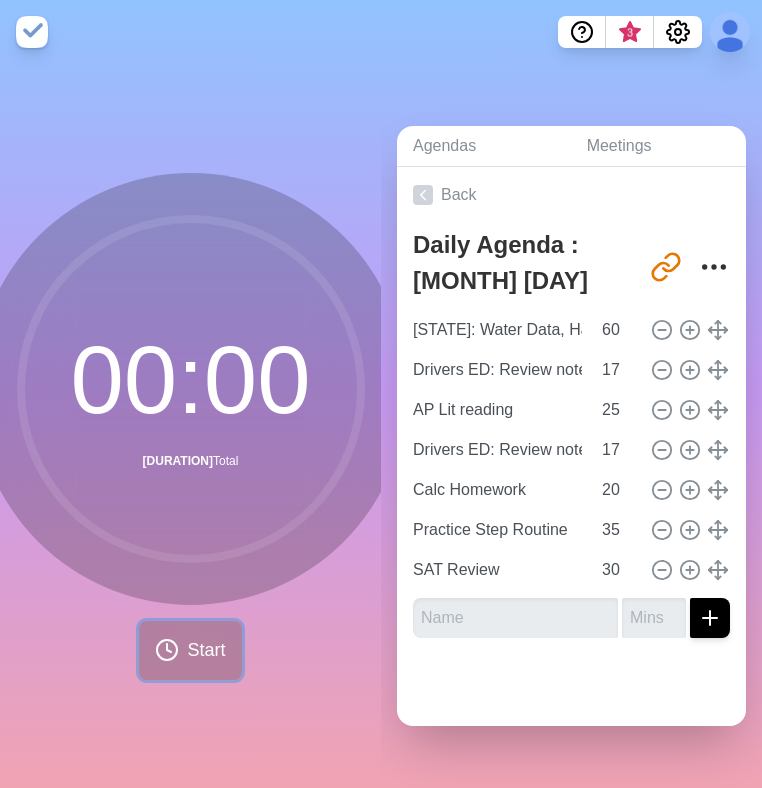 click on "Start" at bounding box center (190, 650) 